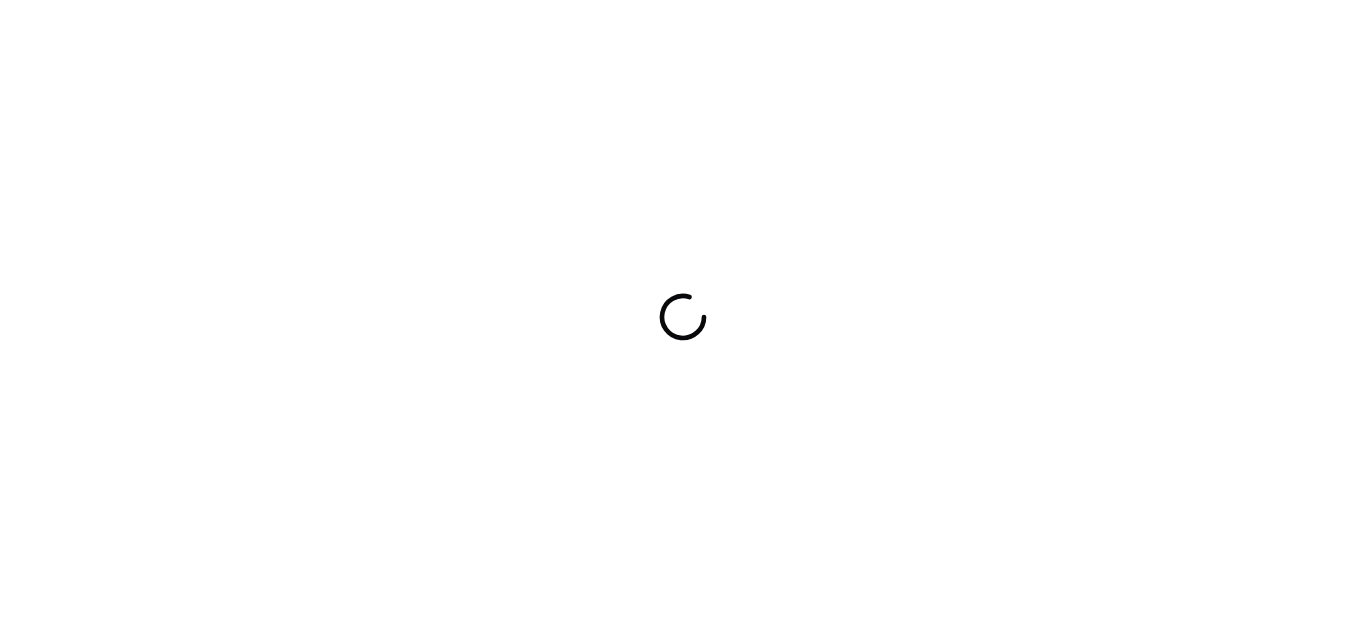 scroll, scrollTop: 0, scrollLeft: 0, axis: both 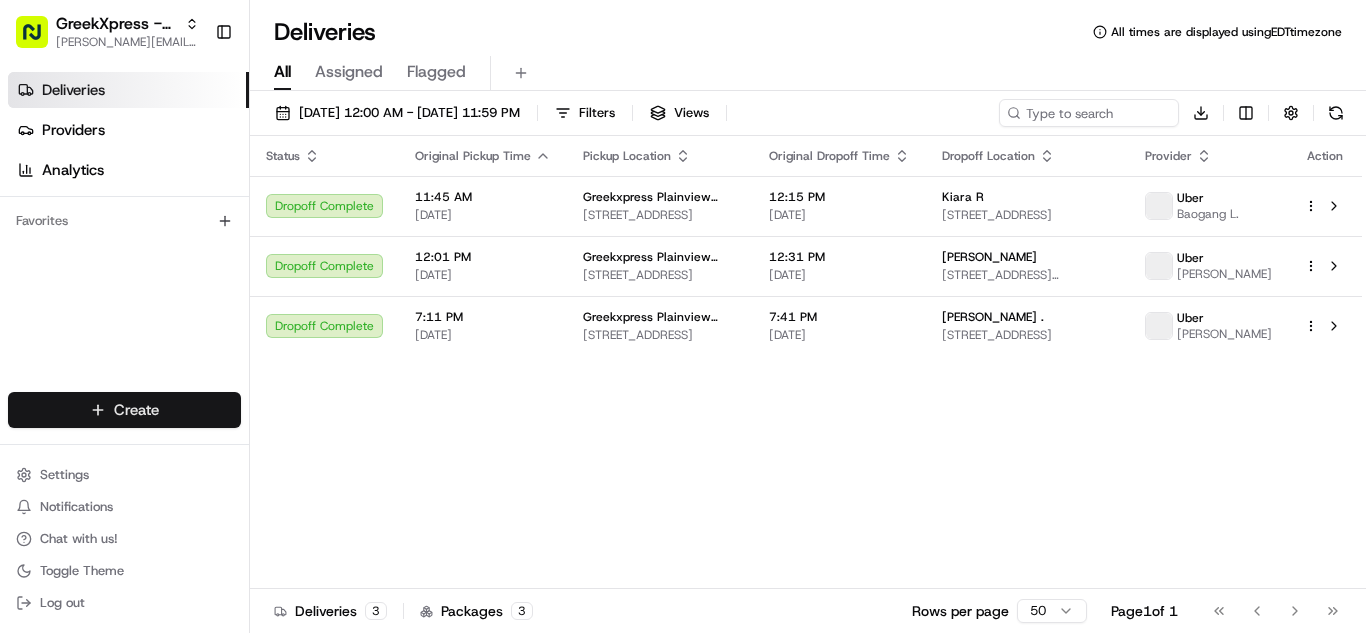 click on "GreekXpress - Plainview [EMAIL_ADDRESS][DOMAIN_NAME] Toggle Sidebar Deliveries Providers Analytics Favorites Main Menu Members & Organization Organization Users Roles Preferences Customization Tracking Orchestration Automations Dispatch Strategy Locations Pickup Locations Dropoff Locations Billing Billing Refund Requests Integrations Notification Triggers Webhooks API Keys Request Logs Create Settings Notifications Chat with us! Toggle Theme Log out Deliveries All times are displayed using  EDT  timezone All Assigned Flagged [DATE] 12:00 AM - [DATE] 11:59 PM Filters Views Download Status Original Pickup Time Pickup Location Original Dropoff Time Dropoff Location Provider Action Dropoff Complete 11:45 AM [DATE] Greekxpress Plainview Location [STREET_ADDRESS] 12:15 PM [DATE] Kiara R [STREET_ADDRESS] Uber Baogang L. Dropoff Complete 12:01 PM [DATE] Greekxpress Plainview Location [STREET_ADDRESS] 12:31 PM 3 3" at bounding box center (683, 316) 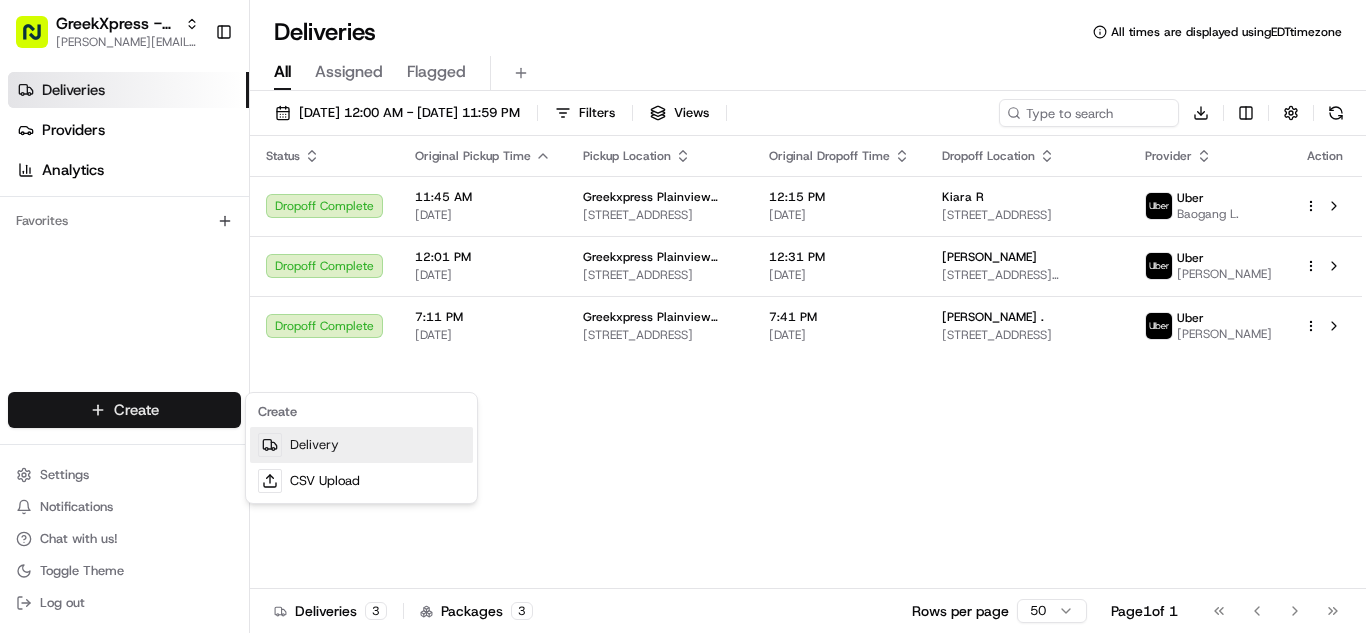 click on "Delivery" at bounding box center (361, 445) 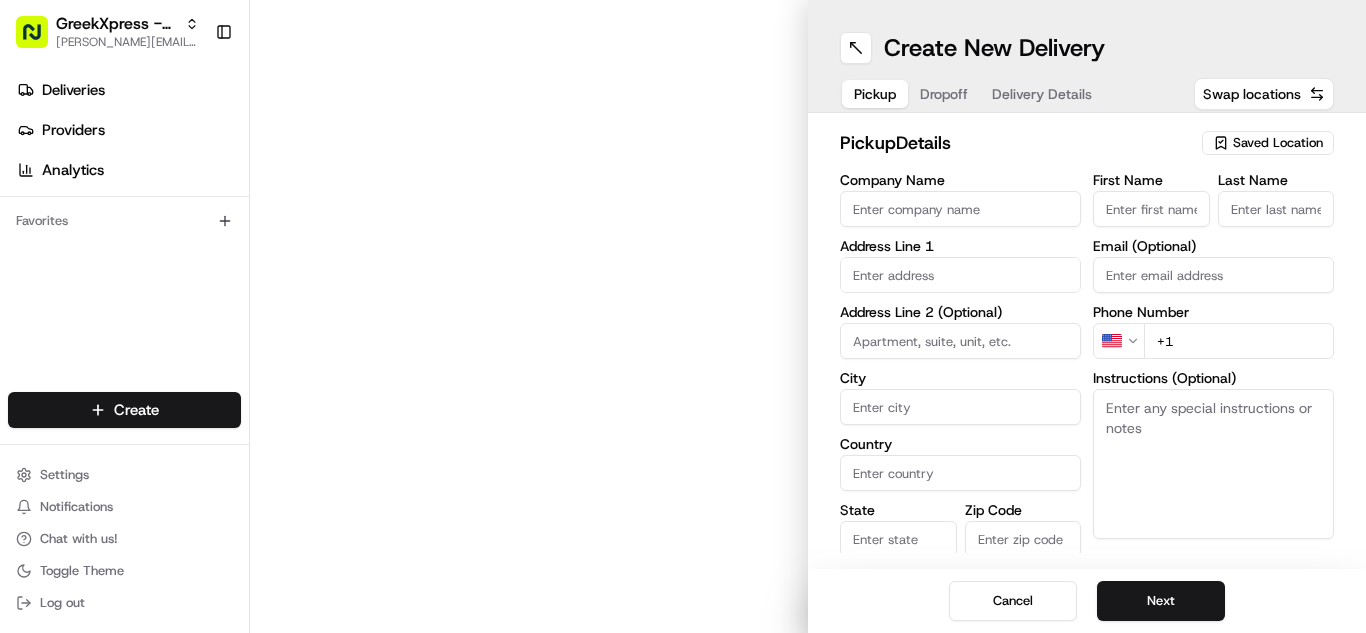 click on "Saved Location" at bounding box center (1278, 143) 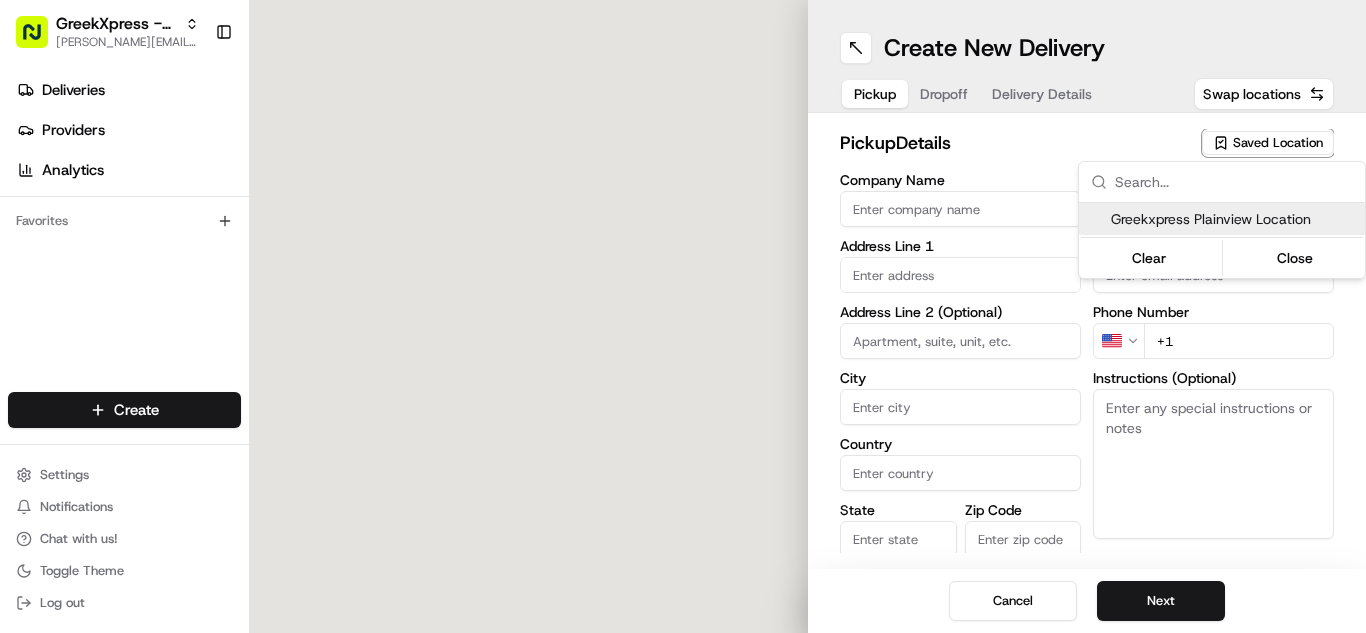 scroll, scrollTop: 0, scrollLeft: 0, axis: both 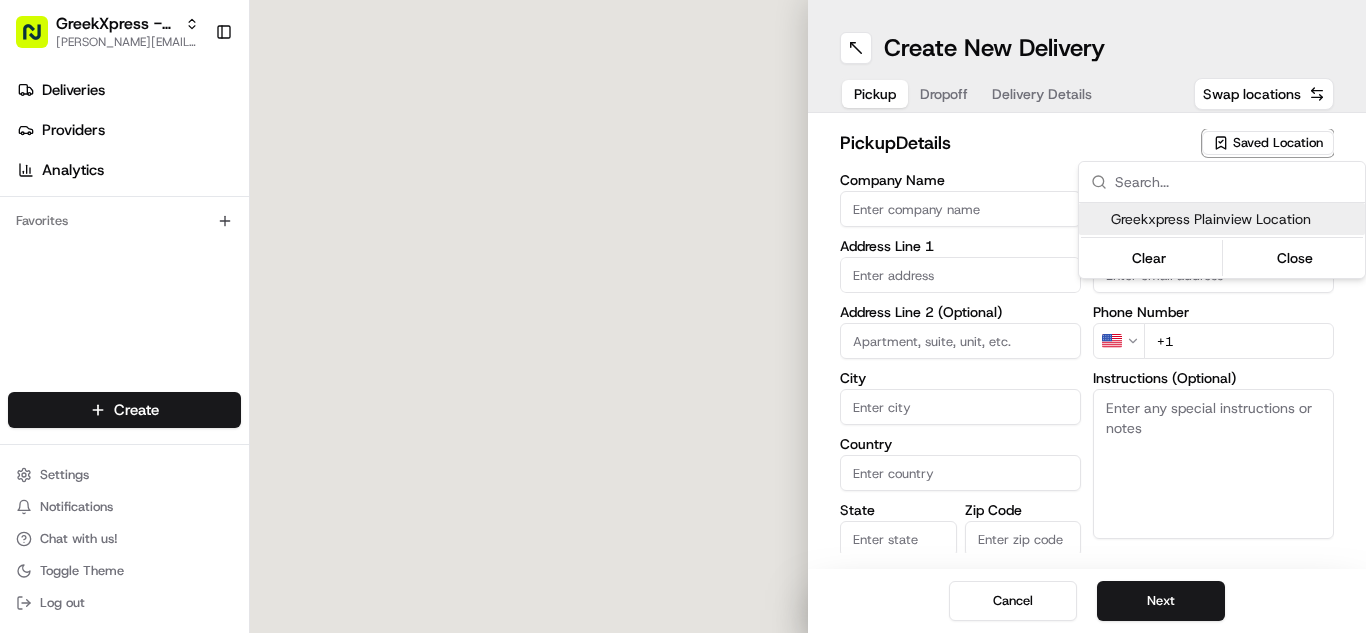 click on "Greekxpress Plainview Location" at bounding box center (1234, 219) 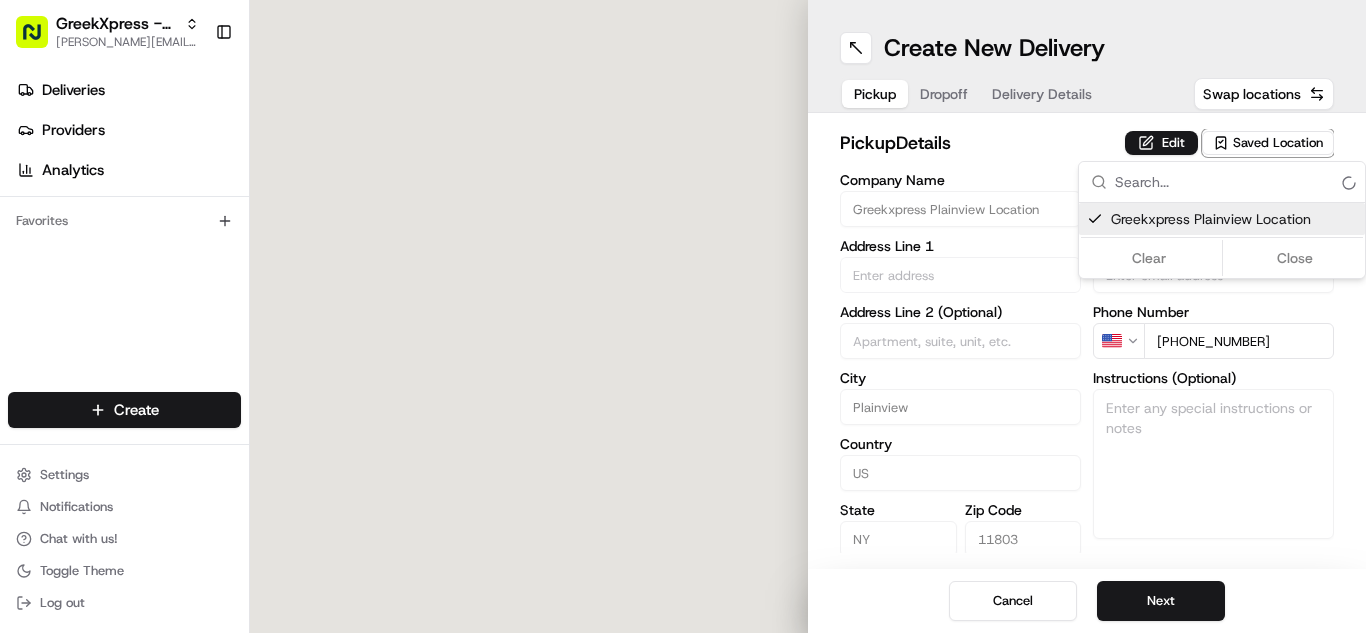 type on "Greekxpress Plainview Location" 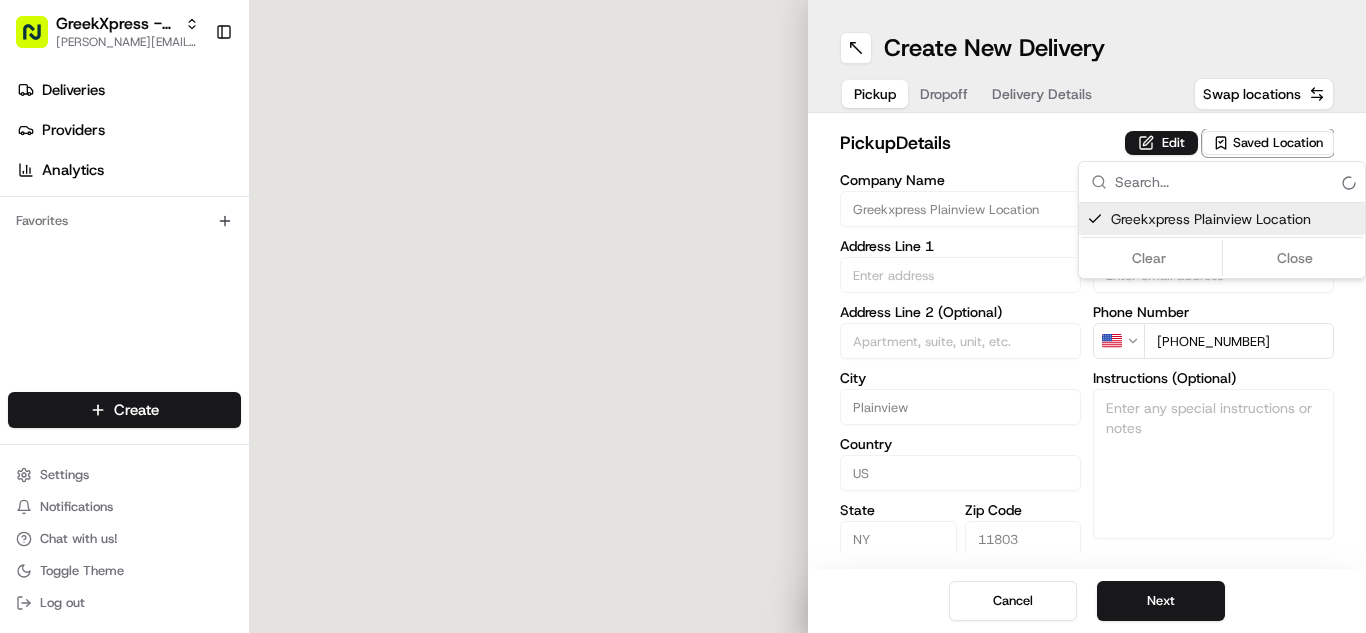 type on "[STREET_ADDRESS]" 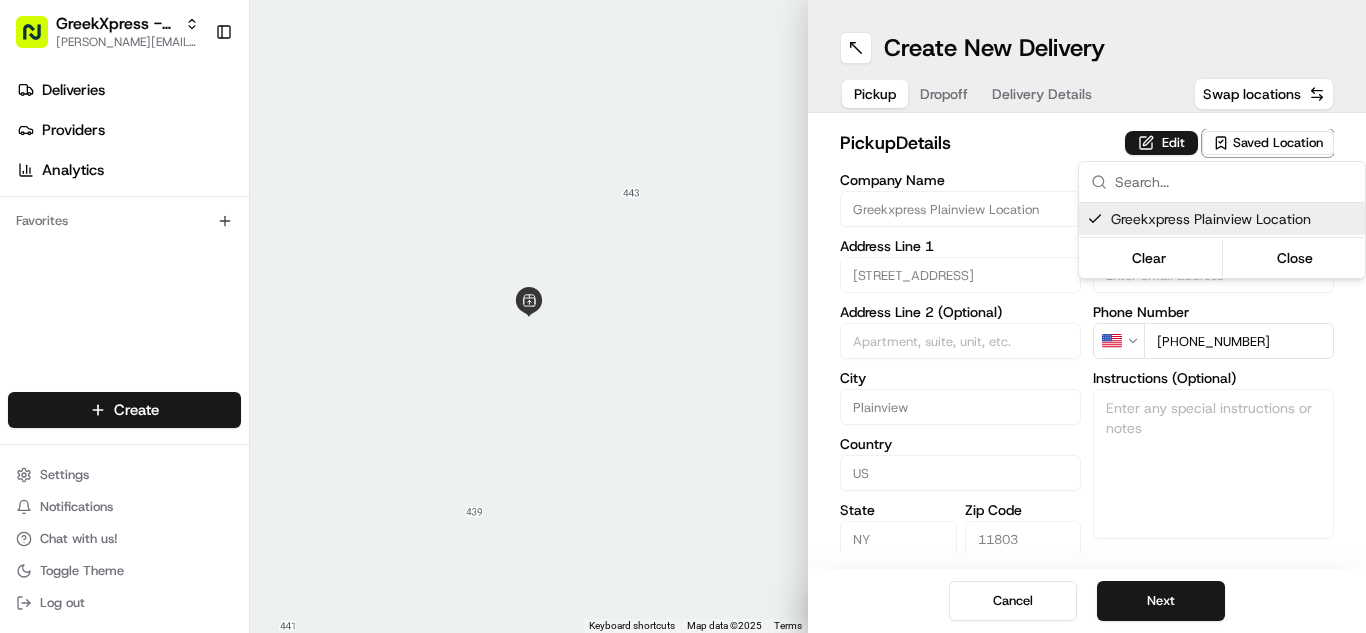 click on "GreekXpress - Plainview [EMAIL_ADDRESS][DOMAIN_NAME] Toggle Sidebar Deliveries Providers Analytics Favorites Main Menu Members & Organization Organization Users Roles Preferences Customization Tracking Orchestration Automations Dispatch Strategy Locations Pickup Locations Dropoff Locations Billing Billing Refund Requests Integrations Notification Triggers Webhooks API Keys Request Logs Create Settings Notifications Chat with us! Toggle Theme Log out To navigate the map with touch gestures double-tap and hold your finger on the map, then drag the map. ← Move left → Move right ↑ Move up ↓ Move down + Zoom in - Zoom out Home Jump left by 75% End Jump right by 75% Page Up Jump up by 75% Page Down Jump down by 75% Keyboard shortcuts Map Data Map data ©2025 Map data ©2025 2 m  Click to toggle between metric and imperial units Terms Report a map error Create New Delivery Pickup Dropoff Delivery Details Swap locations pickup  Details  Edit Saved Location Company Name Greekxpress Plainview Location" at bounding box center (683, 316) 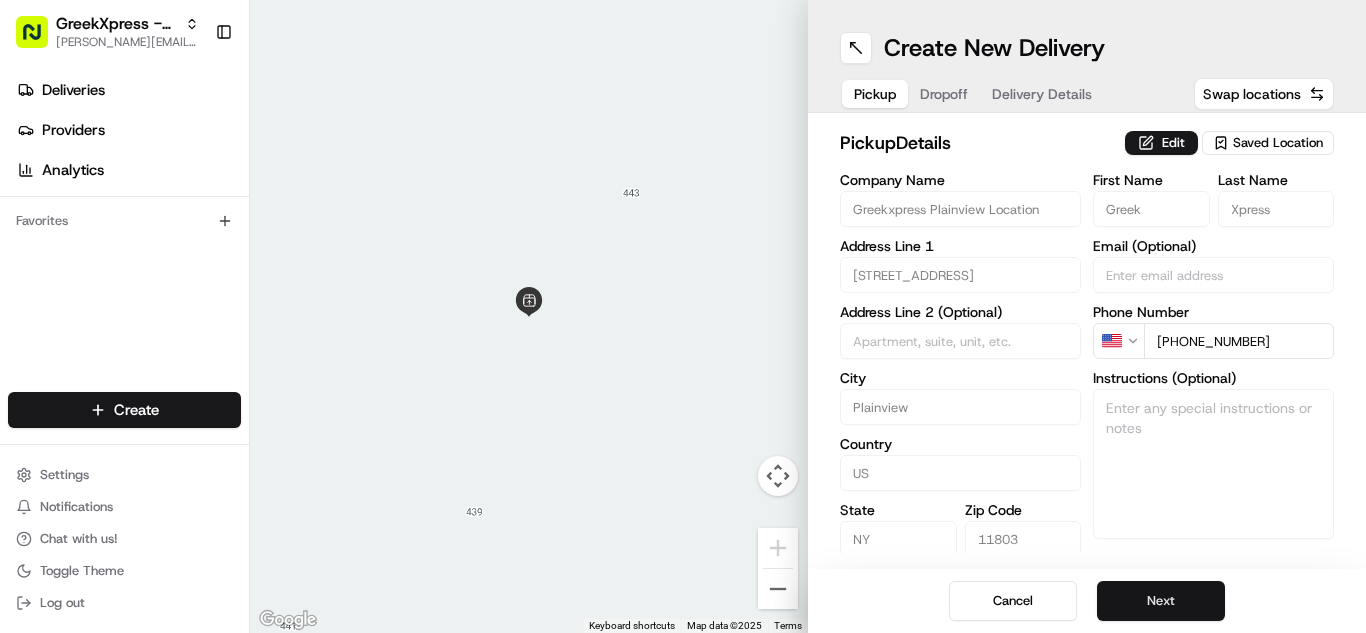 click on "Next" at bounding box center (1161, 601) 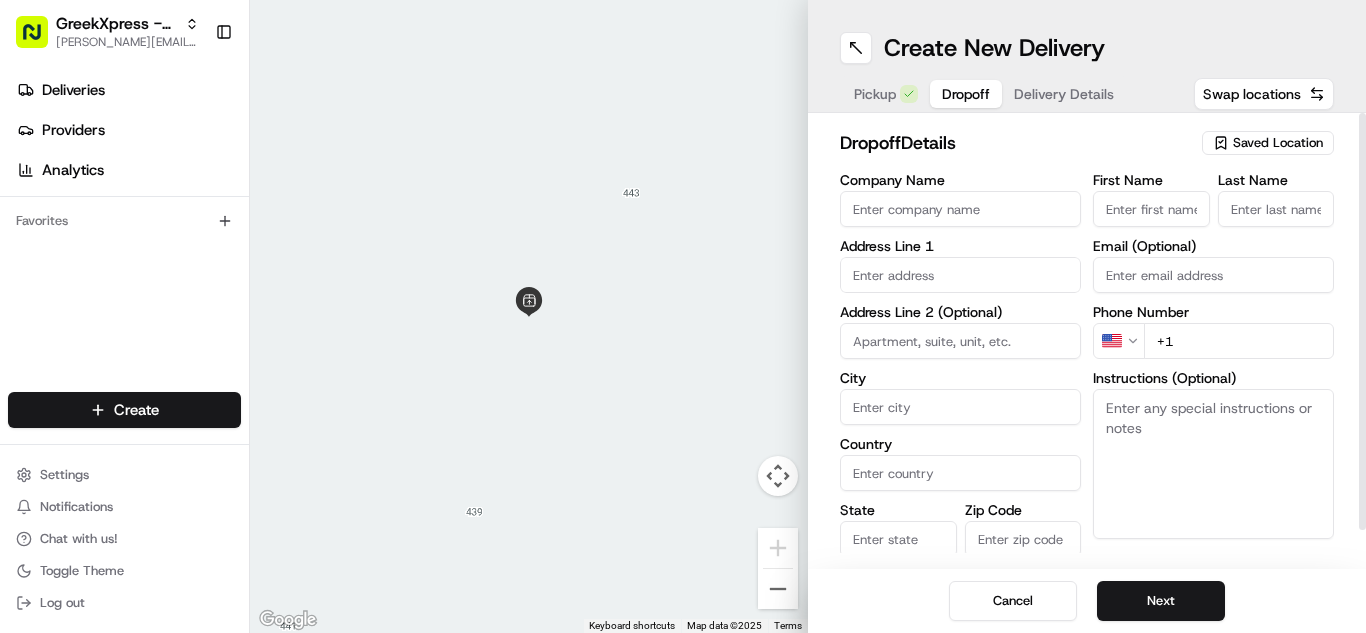 click on "First Name" at bounding box center (1151, 209) 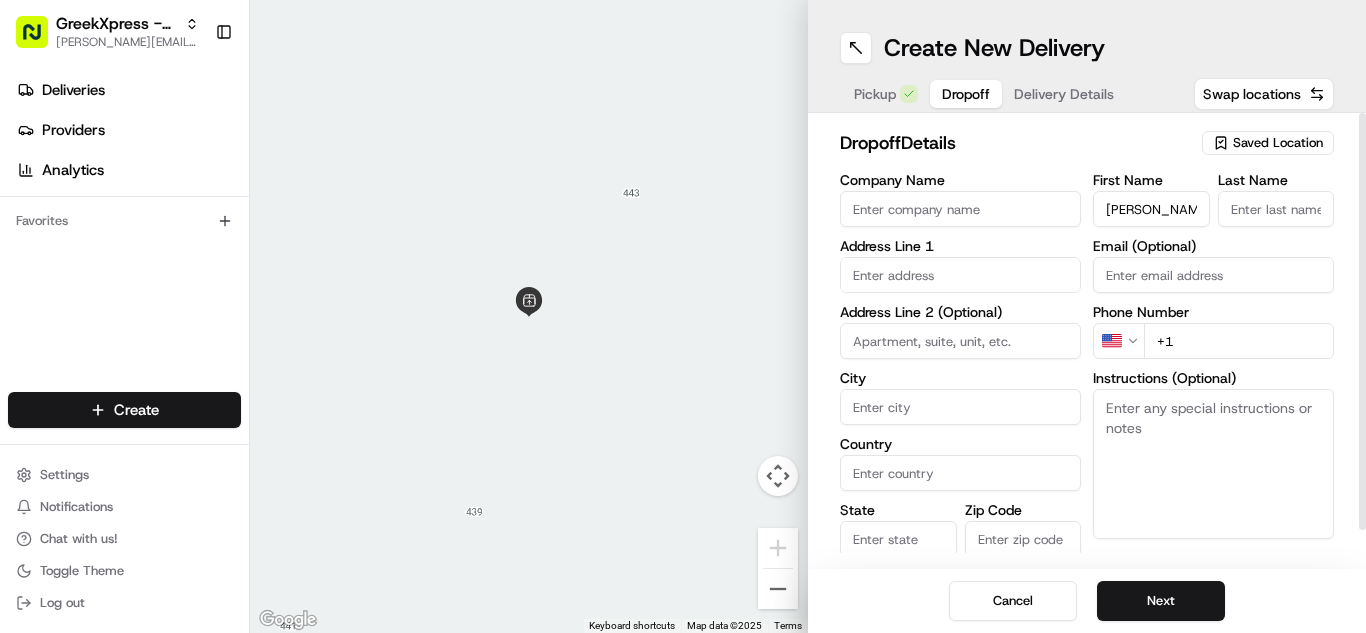 type on "[PERSON_NAME]" 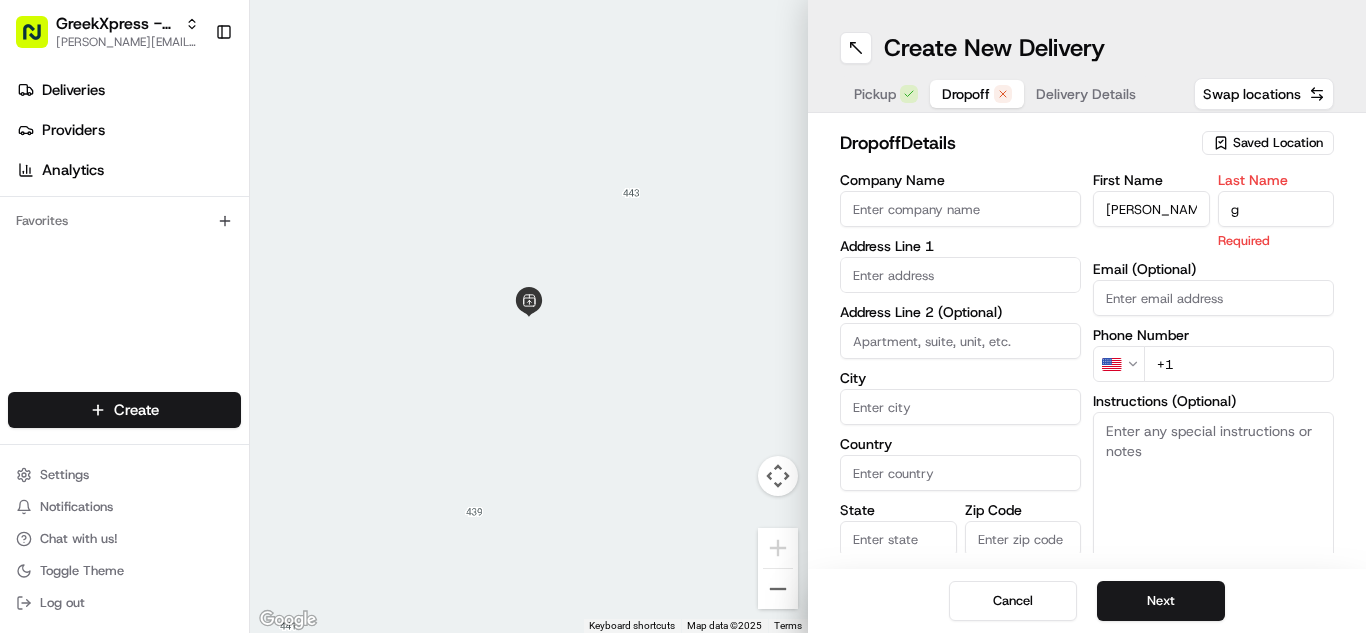 type on "G." 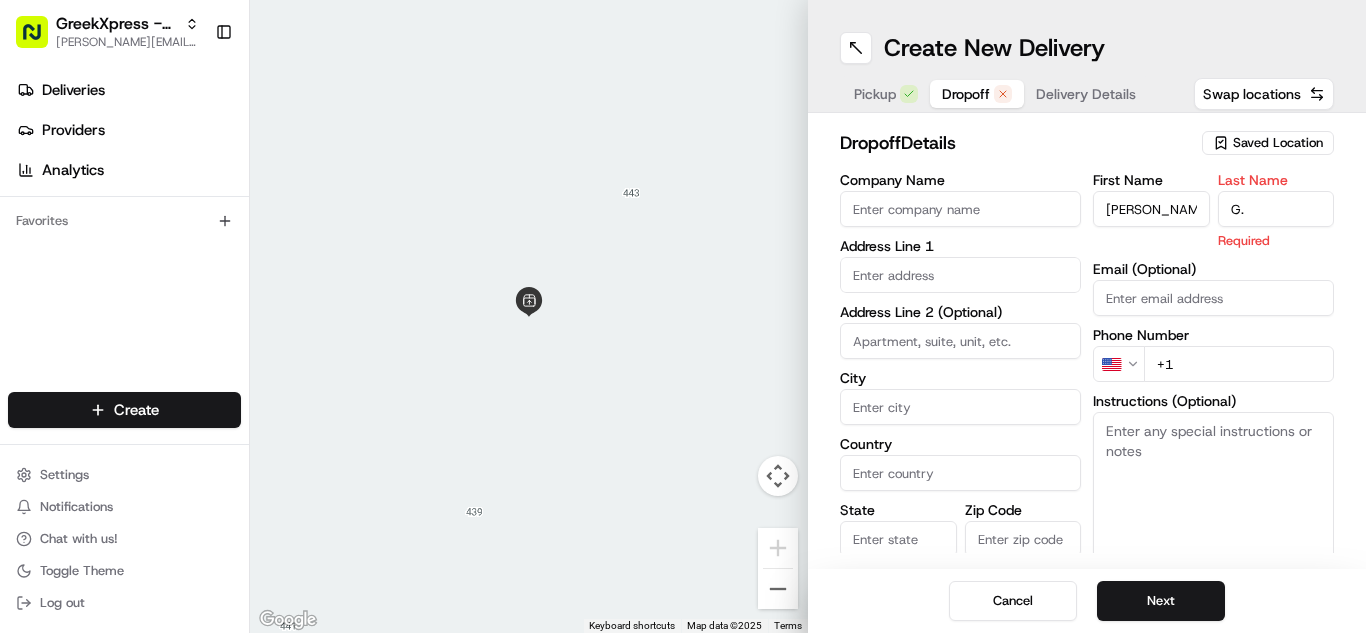 type on "[STREET_ADDRESS]" 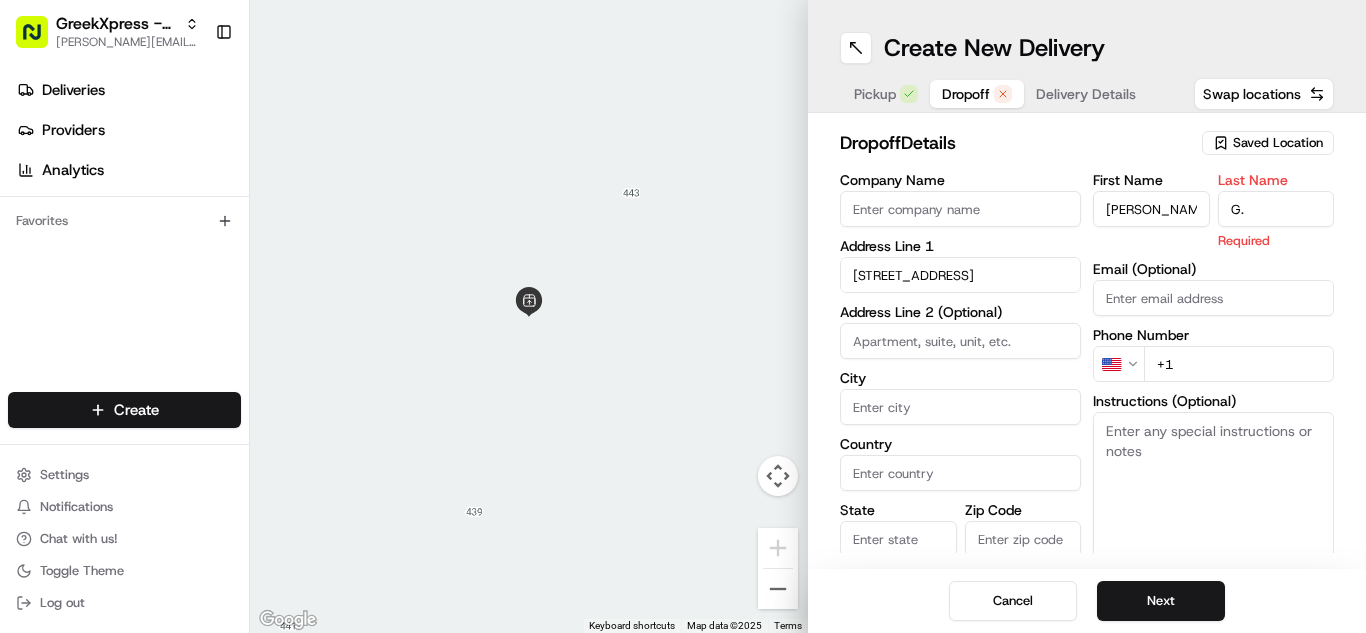type on "Plainview" 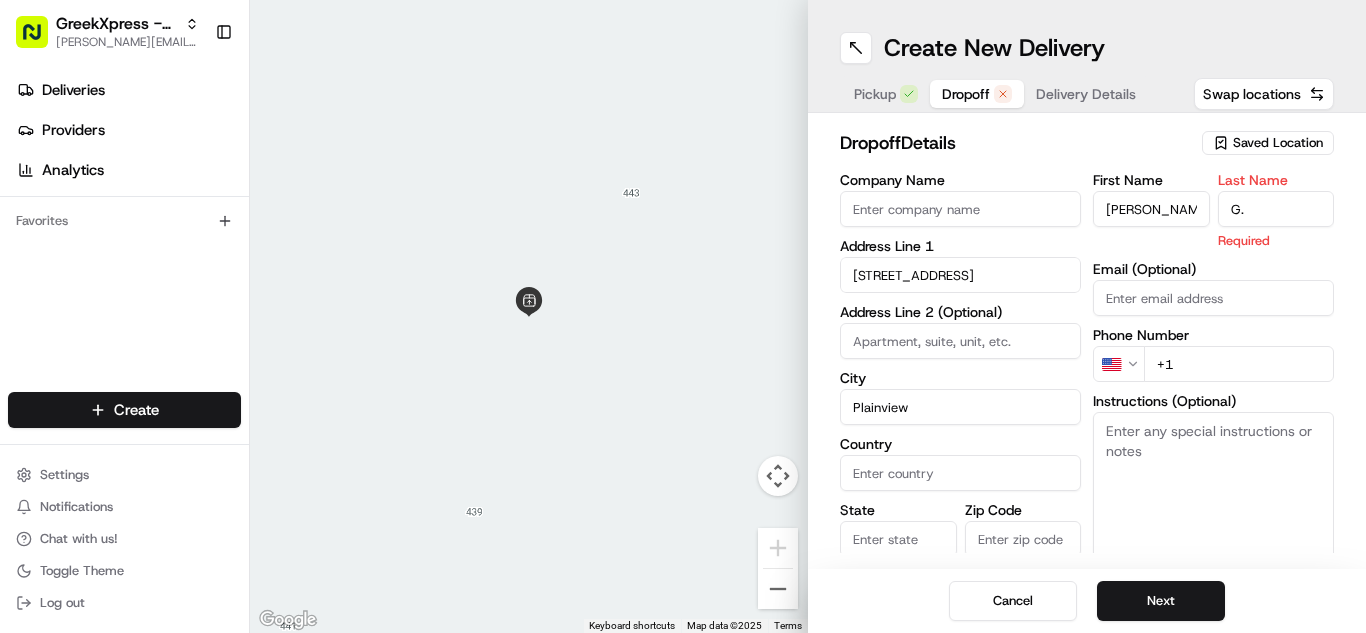 type on "[GEOGRAPHIC_DATA]" 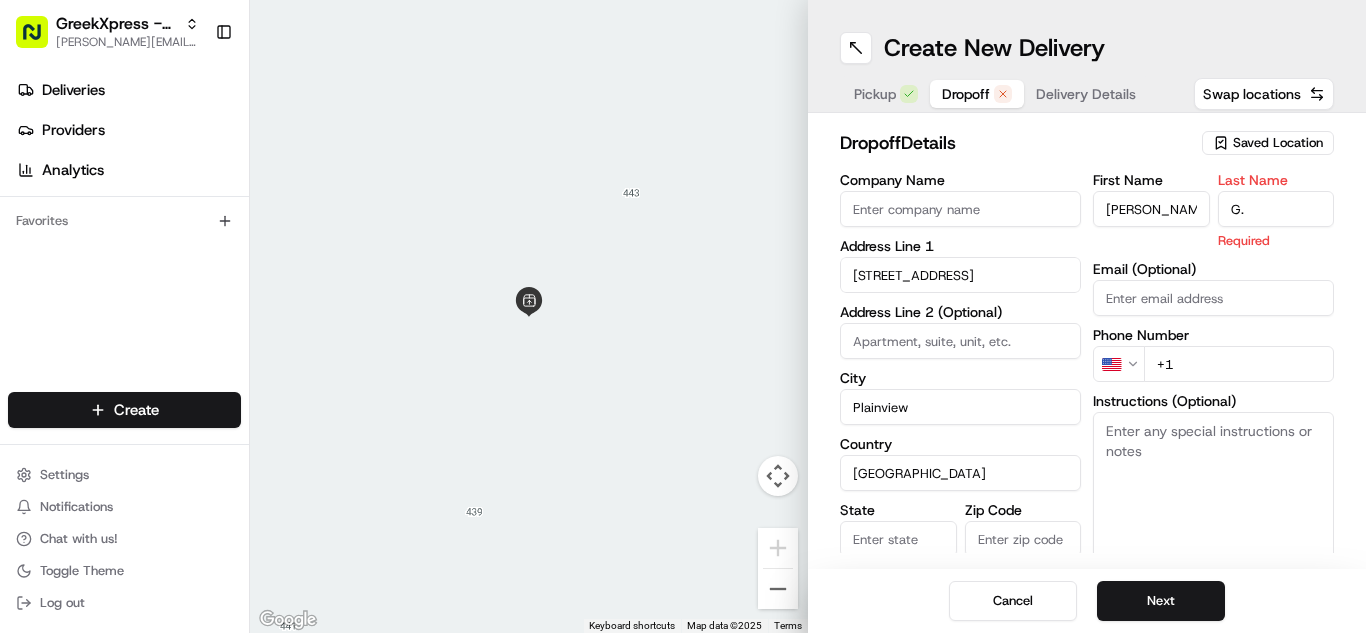 type on "NY" 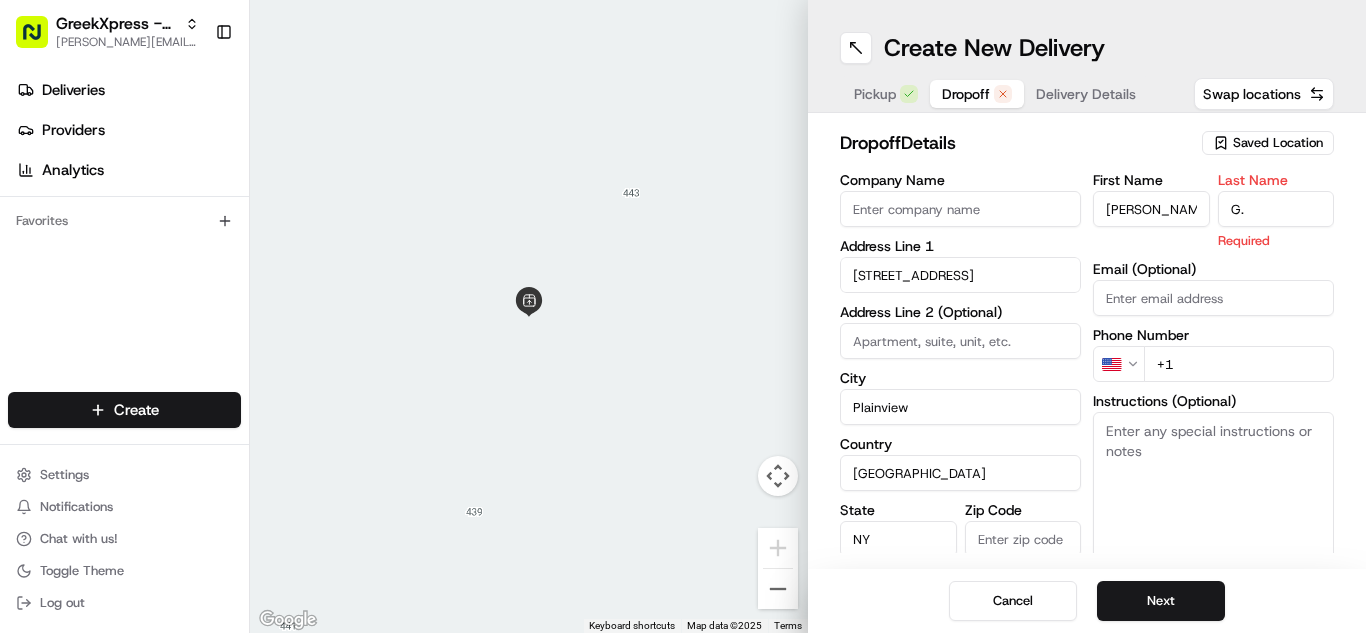 type on "11803" 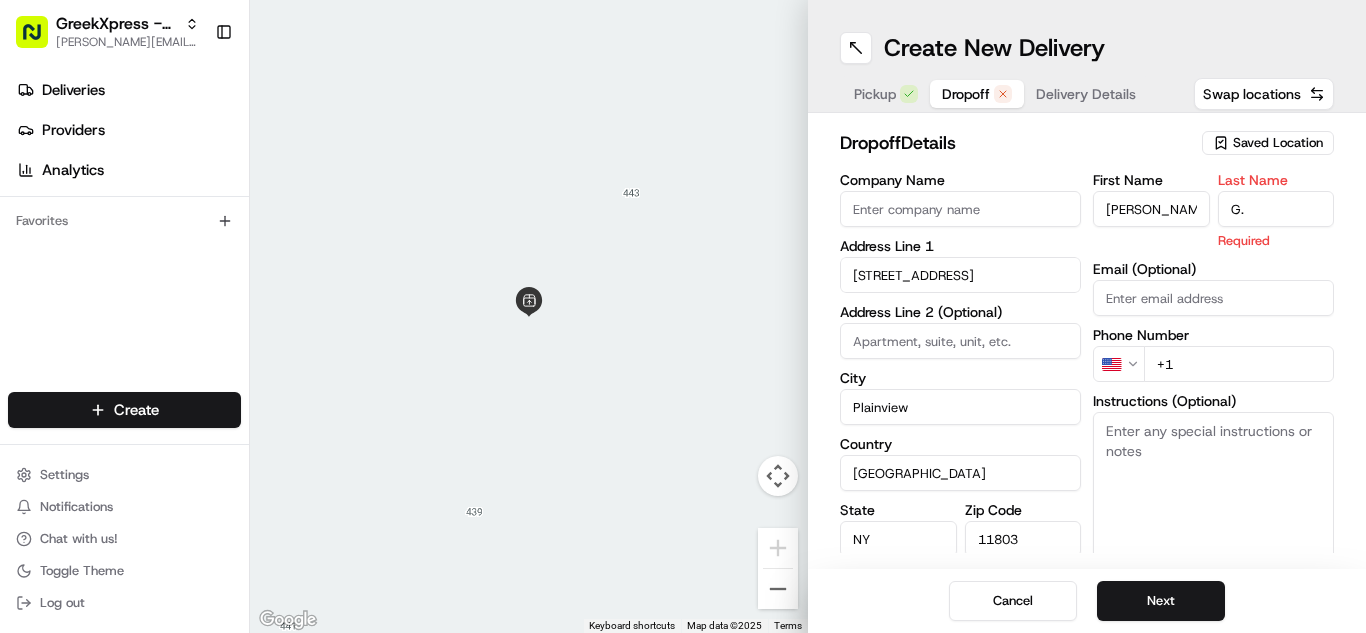 type on "[PHONE_NUMBER]" 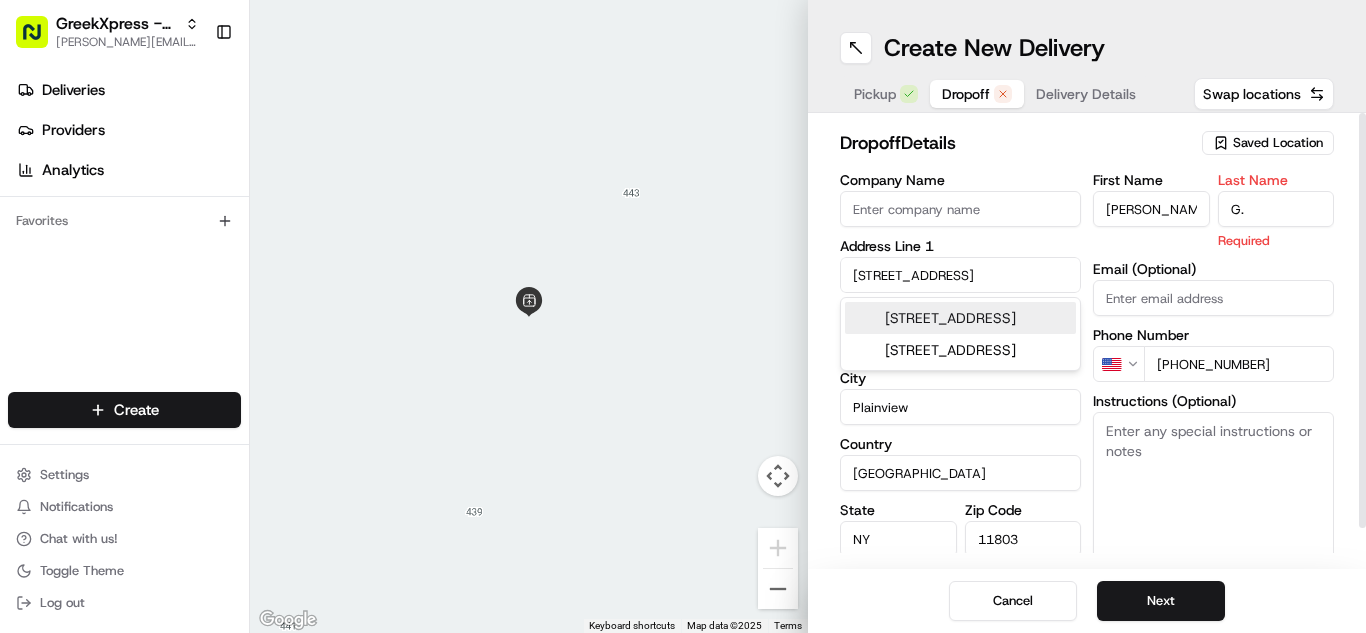 click on "Instructions (Optional)" at bounding box center (1213, 487) 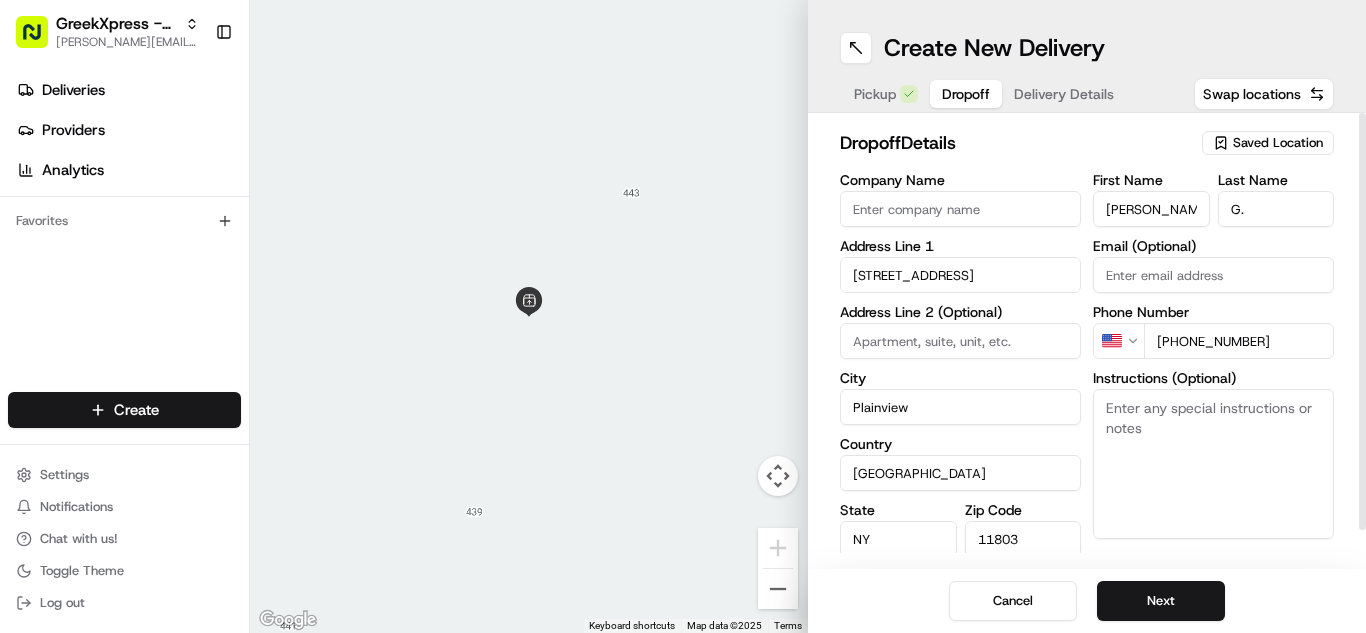 paste on "Please hand to customer or call upon arrival do not leave the order outside. Thank you" 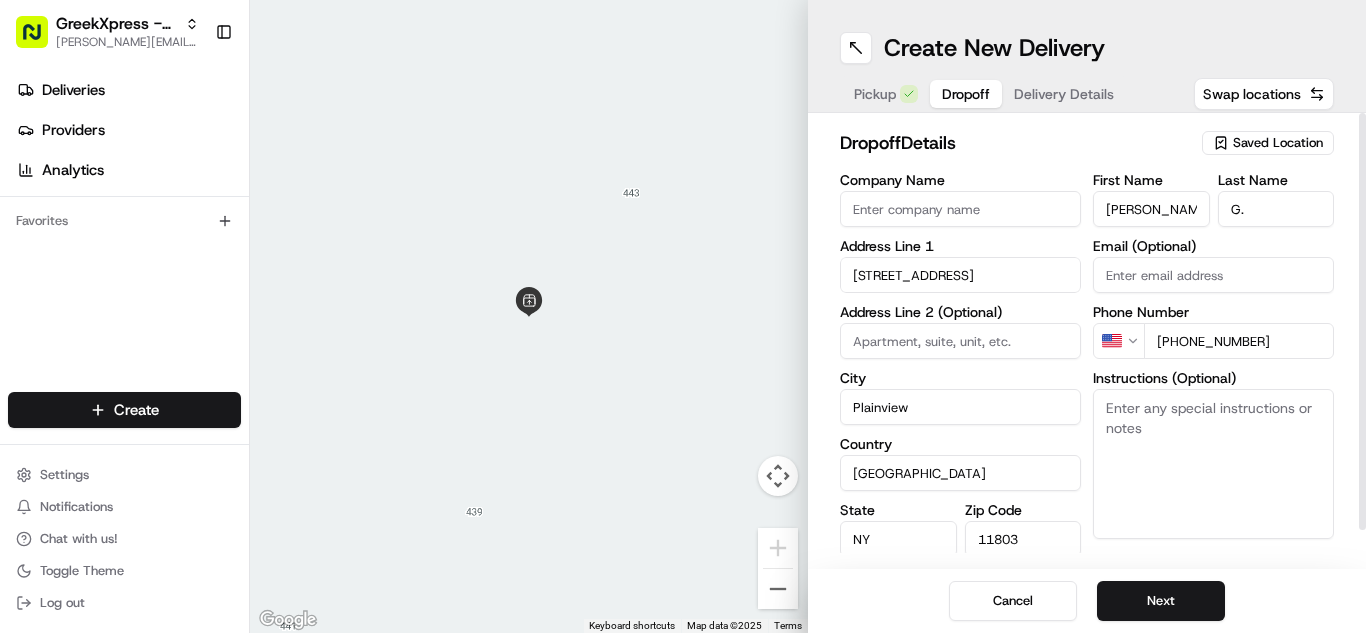 type on "Please hand to customer or call upon arrival do not leave the order outside. Thank you" 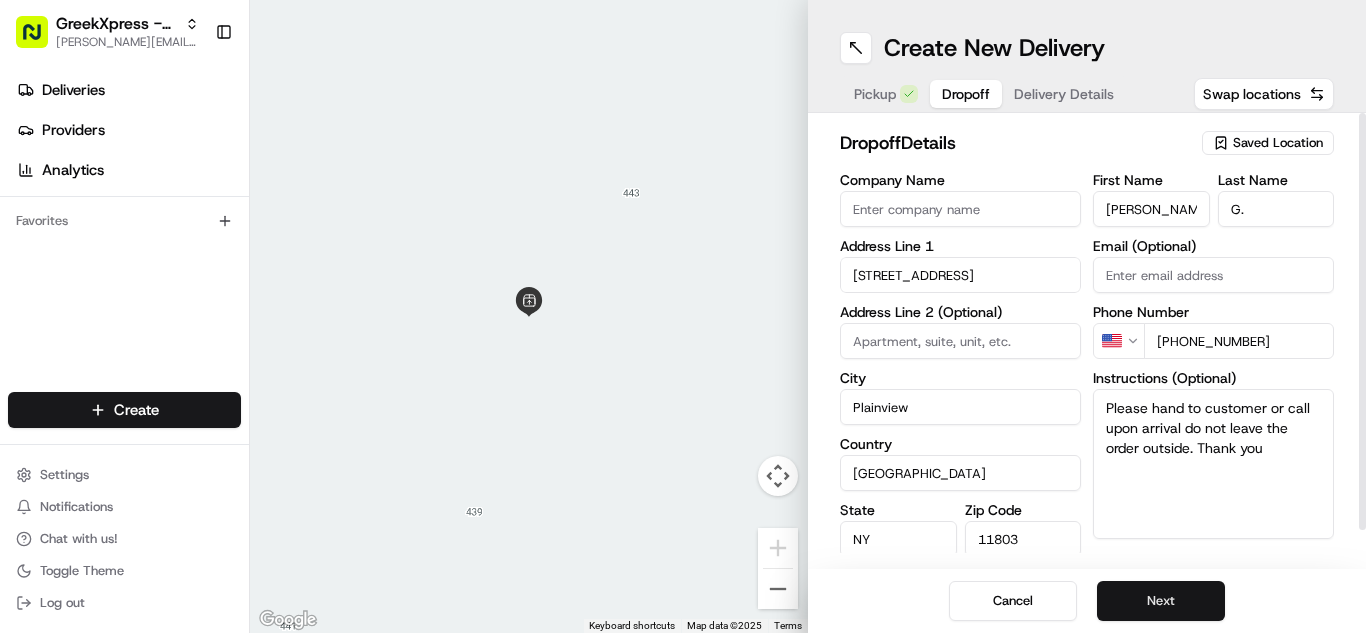 click on "Next" at bounding box center [1161, 601] 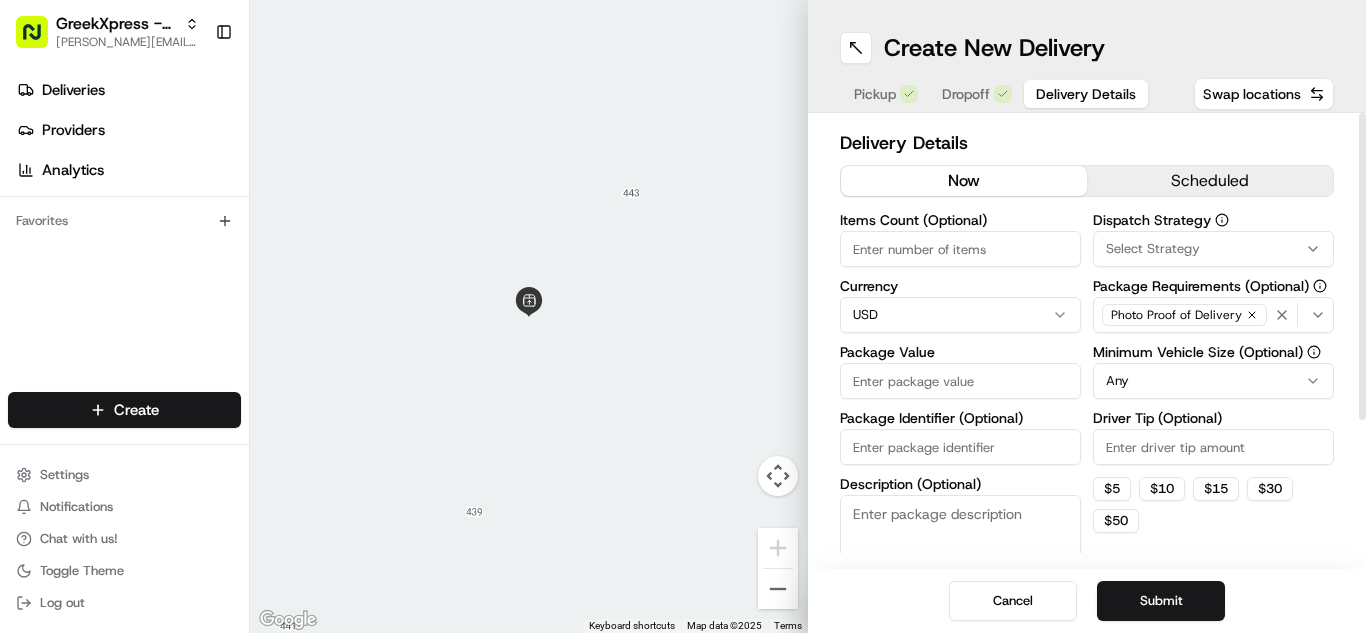 click on "Package Value" at bounding box center [960, 381] 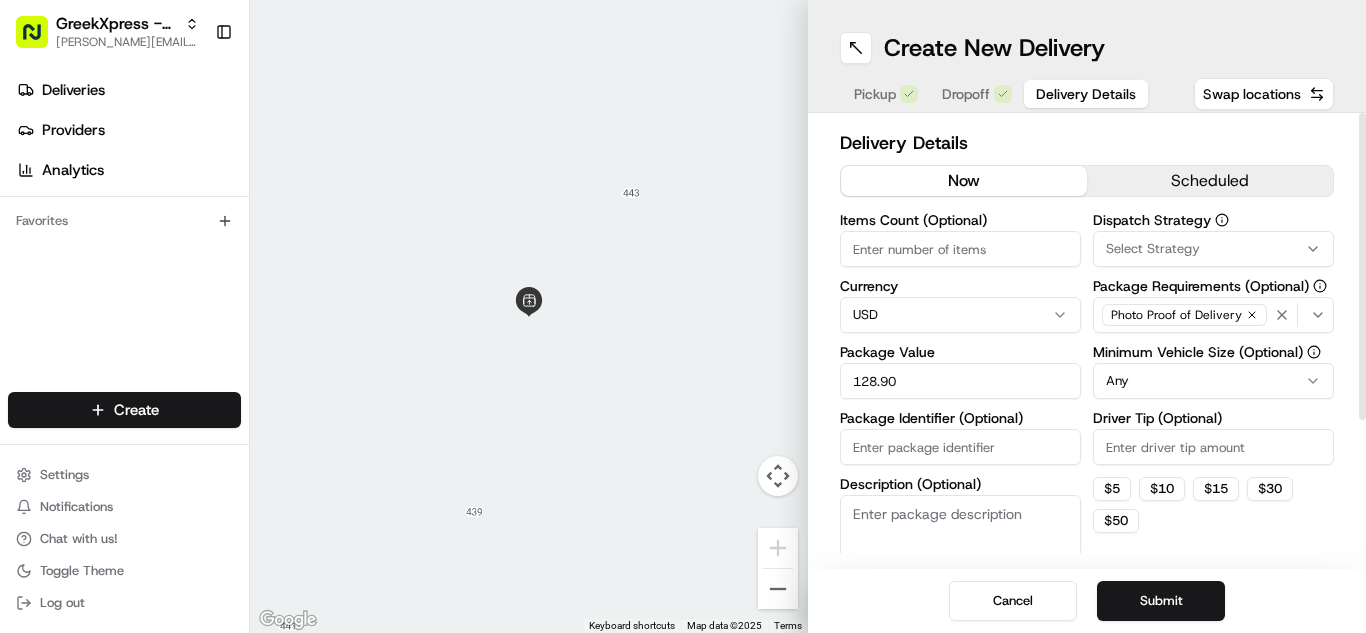 type on "128.90" 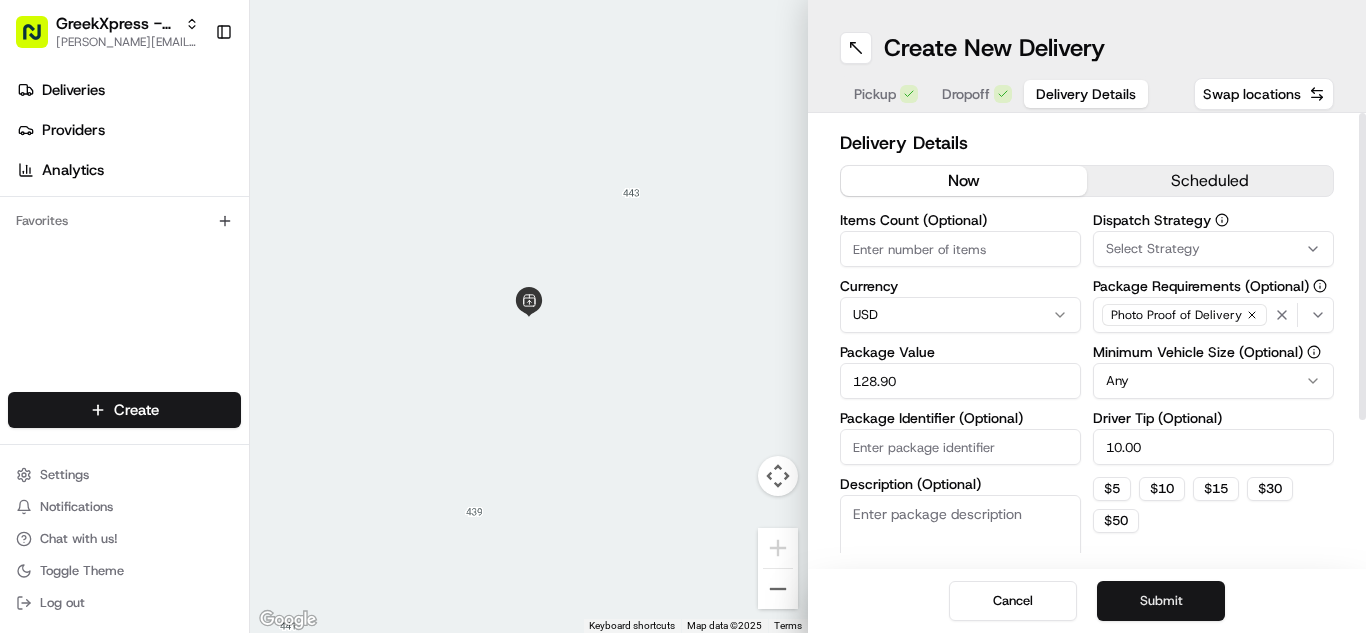 type on "10.00" 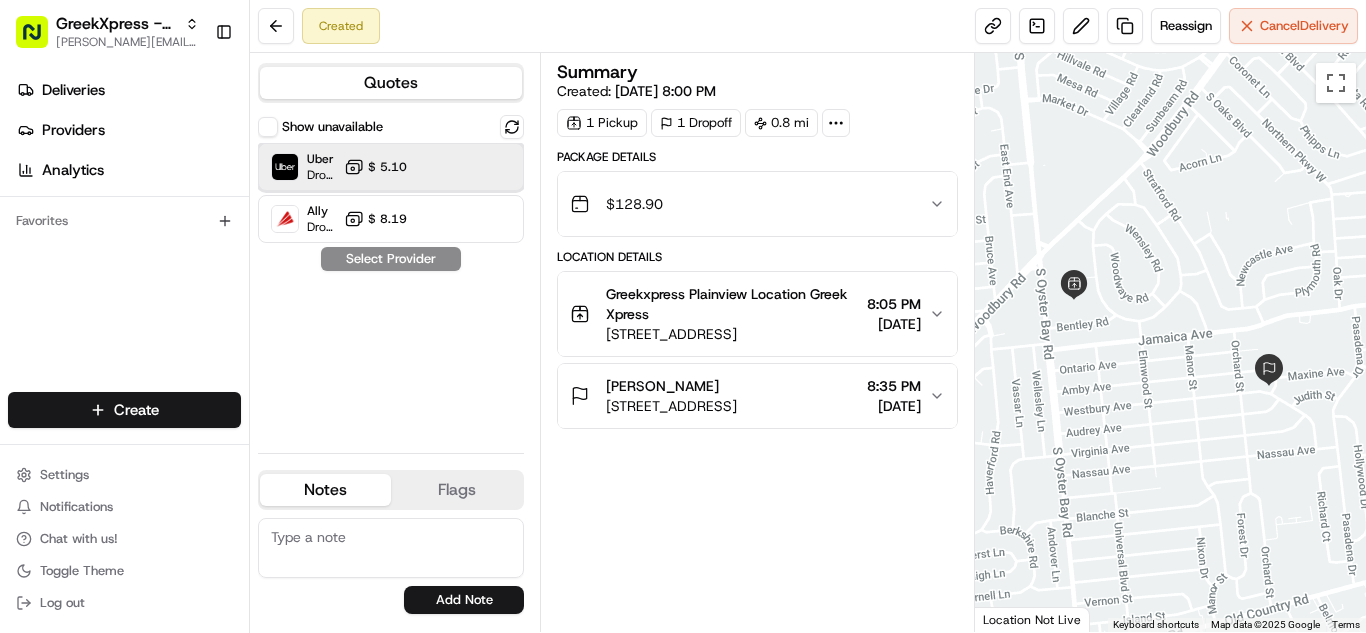 click at bounding box center (463, 167) 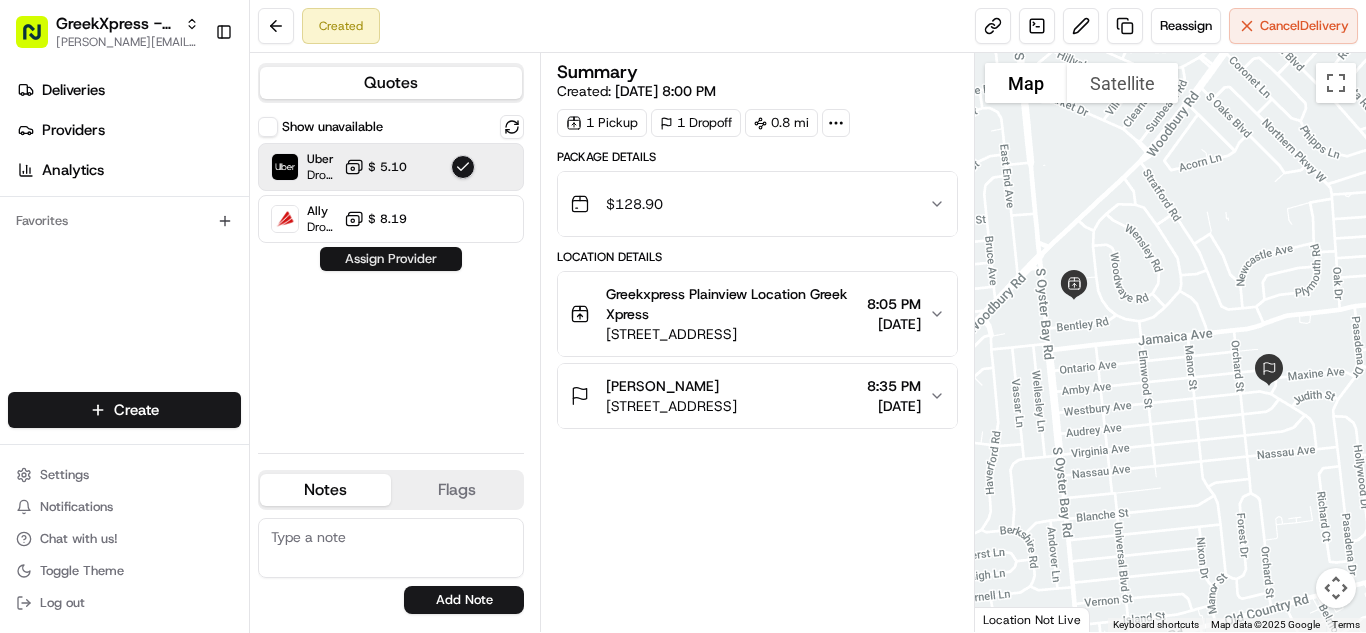 click on "Assign Provider" at bounding box center (391, 259) 